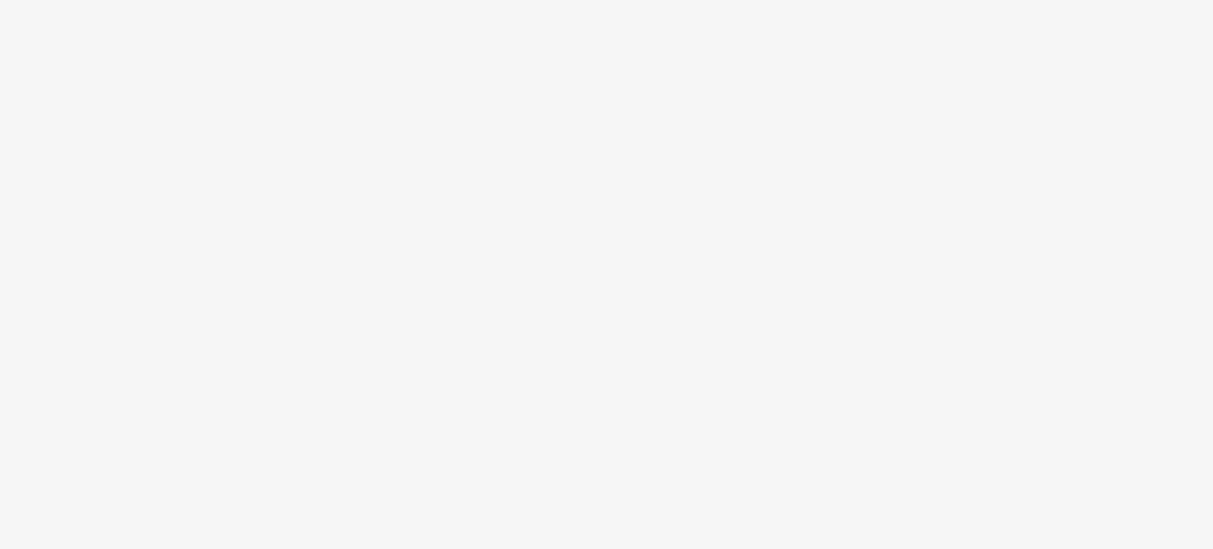 scroll, scrollTop: 0, scrollLeft: 0, axis: both 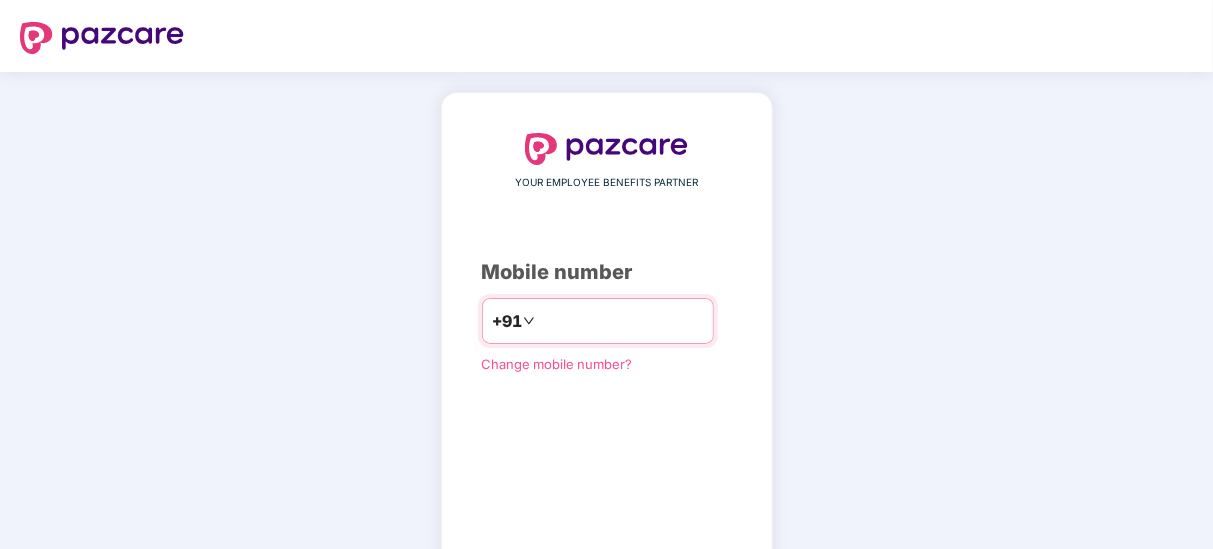 type on "**********" 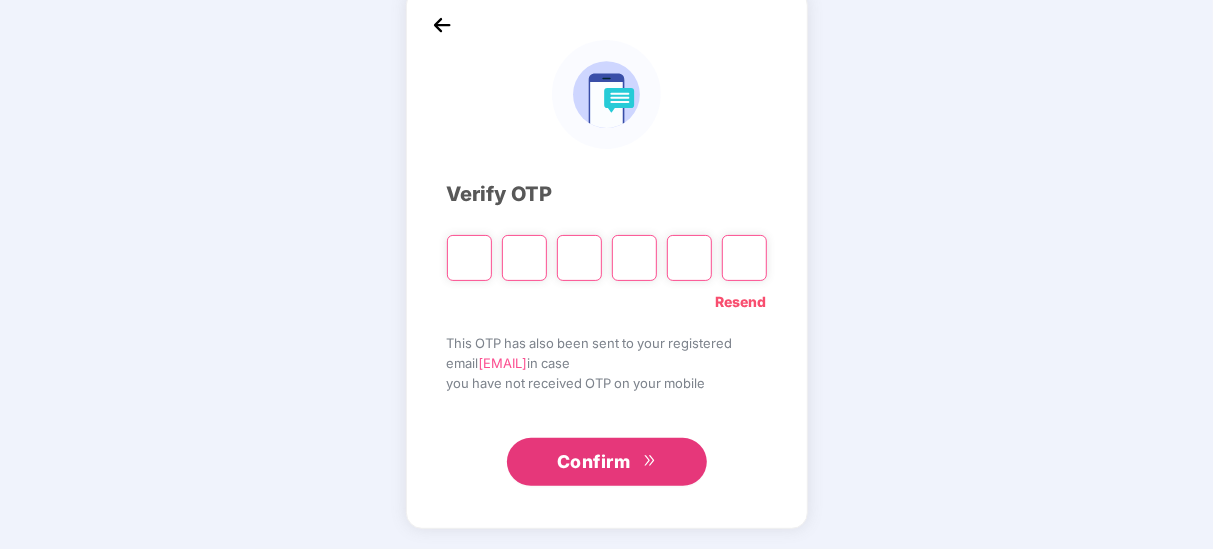 scroll, scrollTop: 103, scrollLeft: 0, axis: vertical 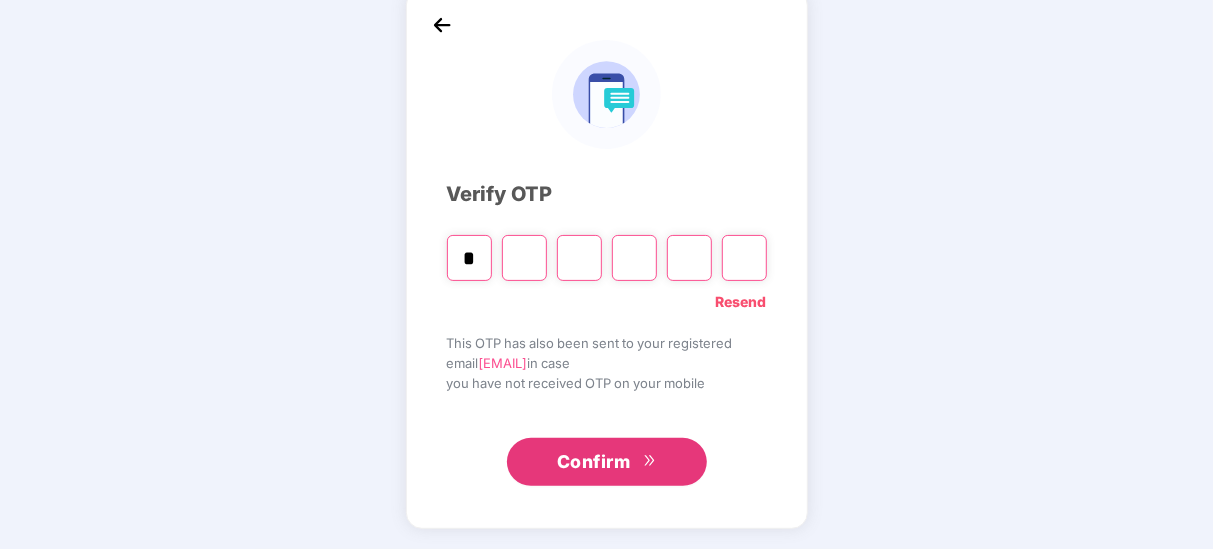 type on "*" 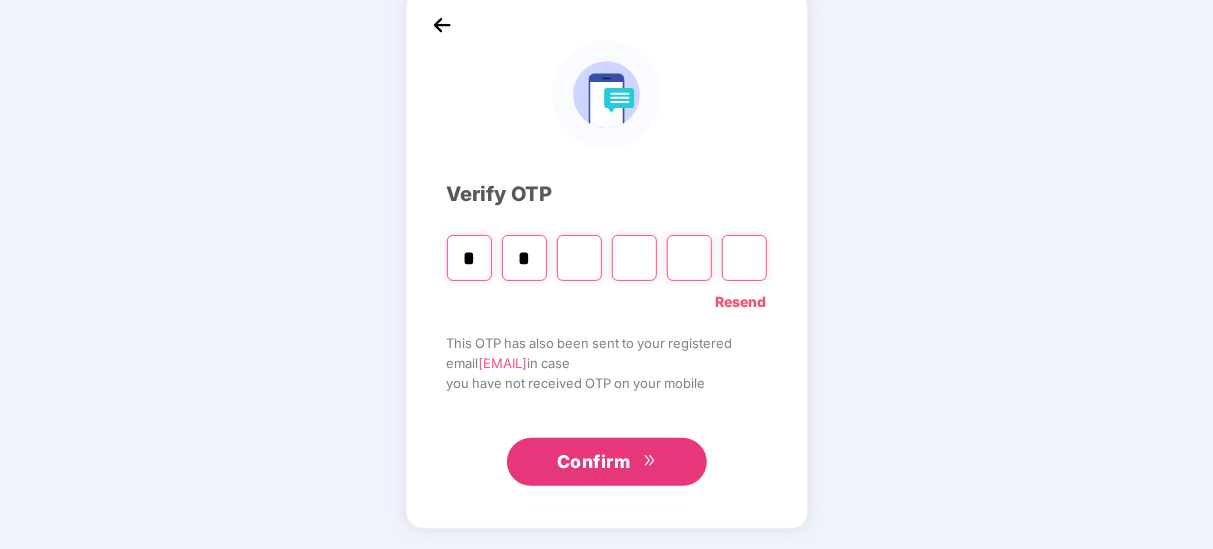 type on "*" 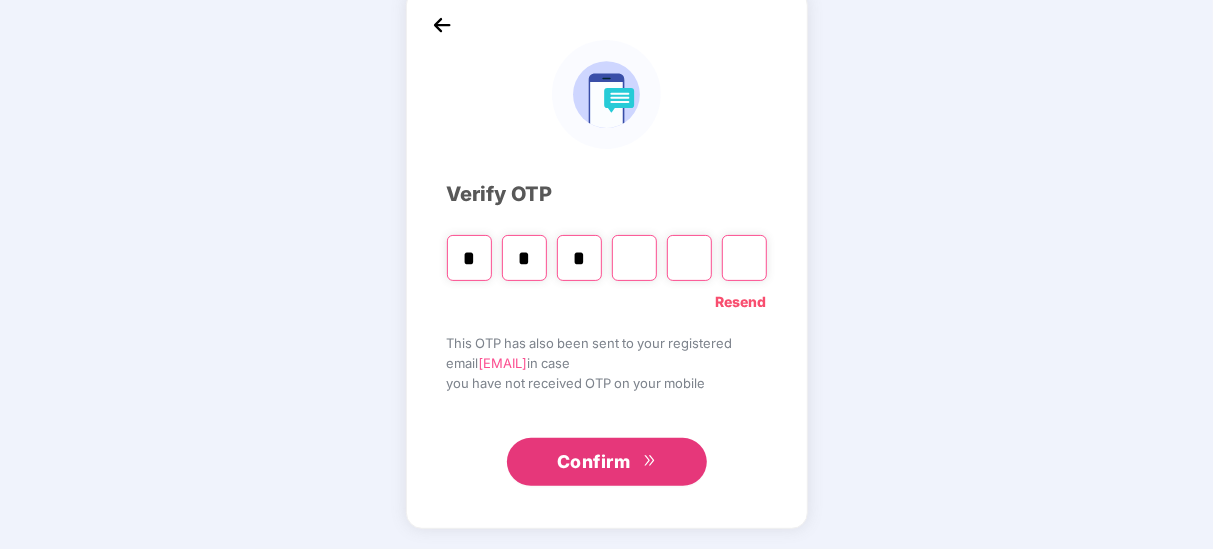 type on "*" 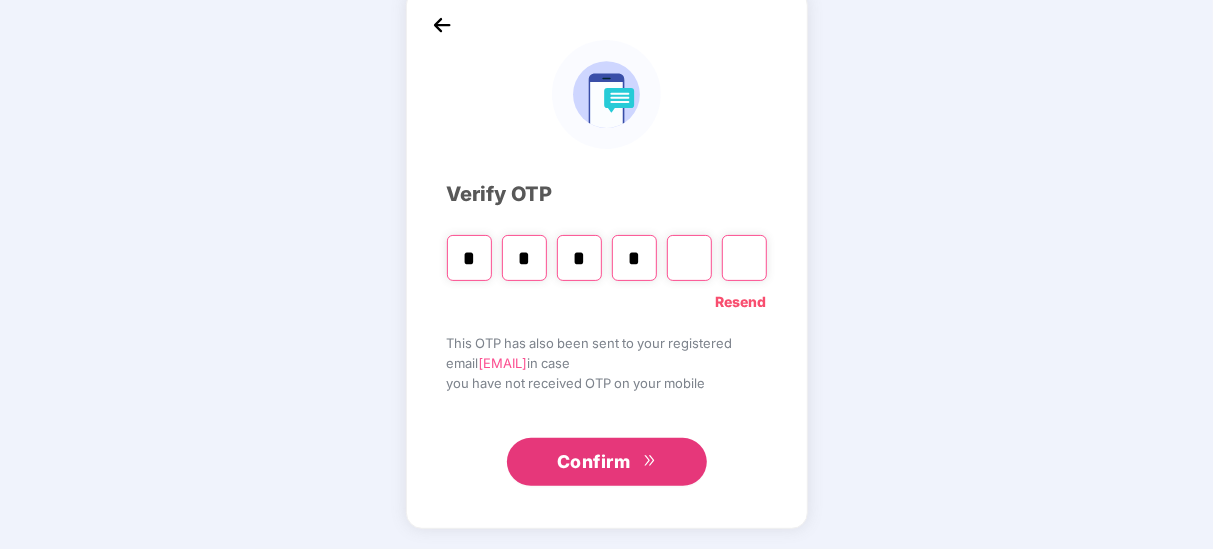 type on "*" 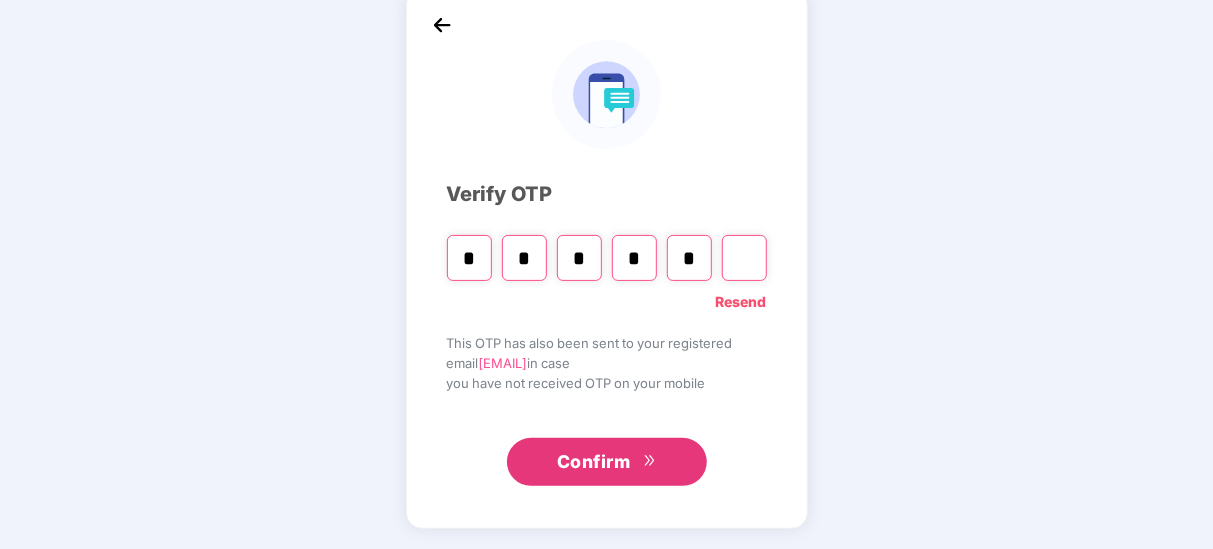 type on "*" 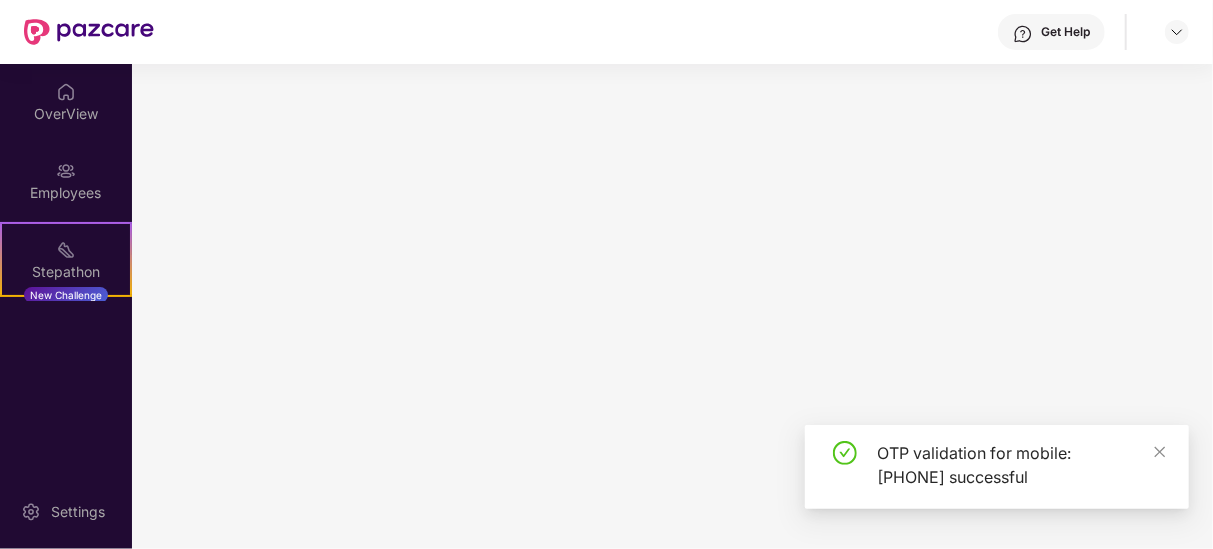 scroll, scrollTop: 0, scrollLeft: 0, axis: both 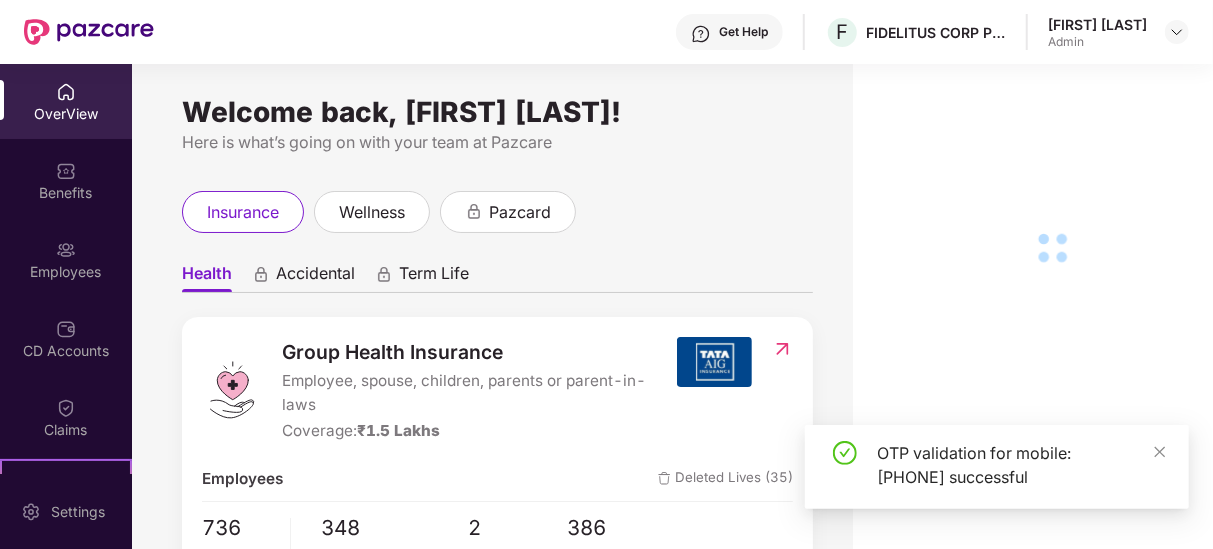 click on "Employees" at bounding box center [66, 259] 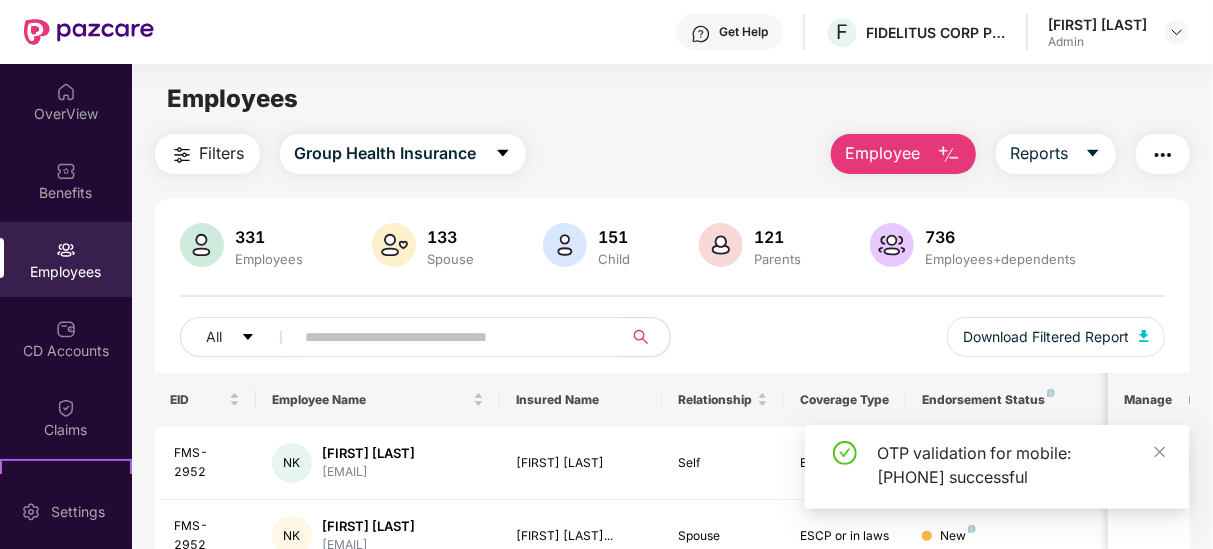 click at bounding box center [451, 337] 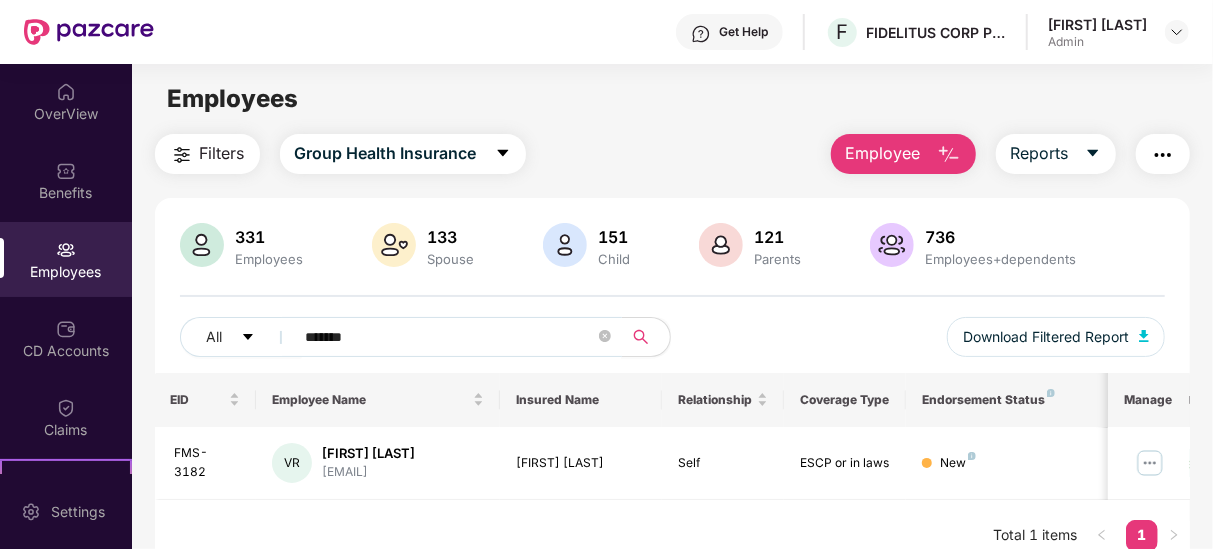 scroll, scrollTop: 64, scrollLeft: 0, axis: vertical 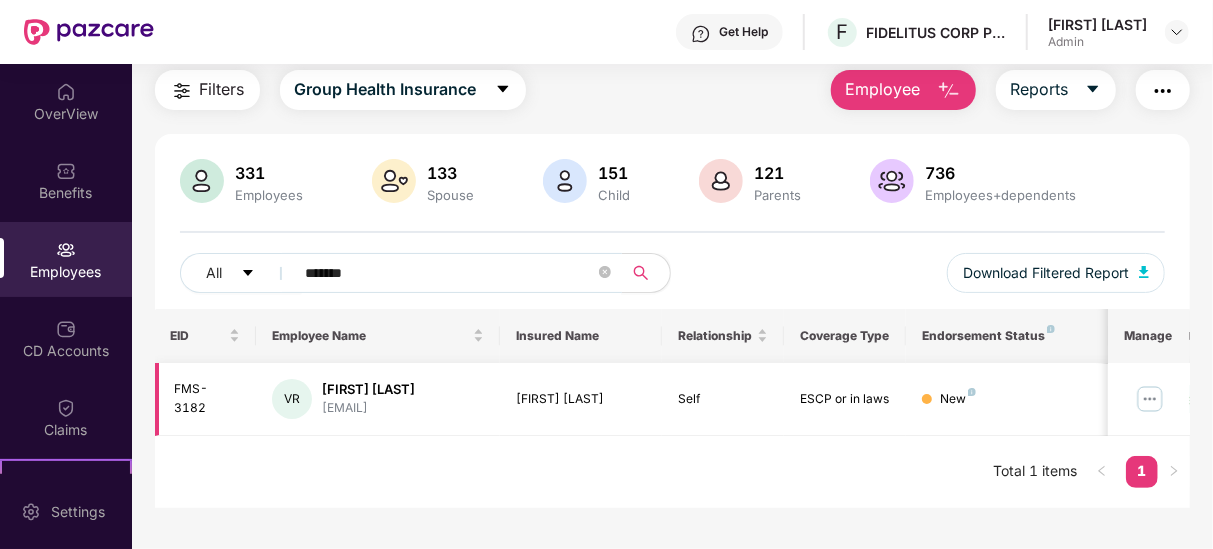 type on "*******" 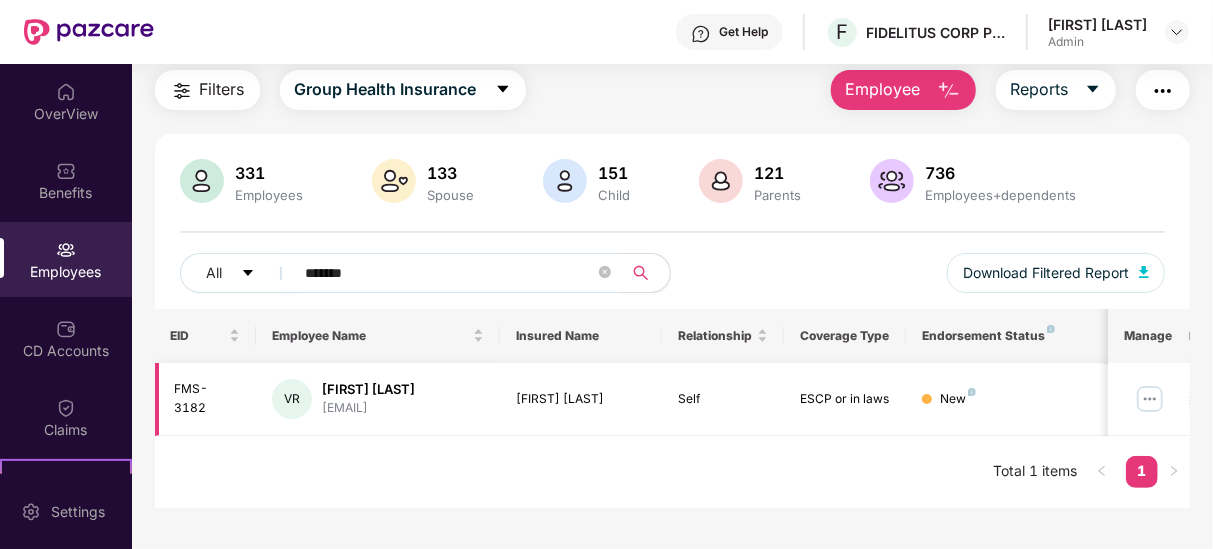 click at bounding box center (1150, 399) 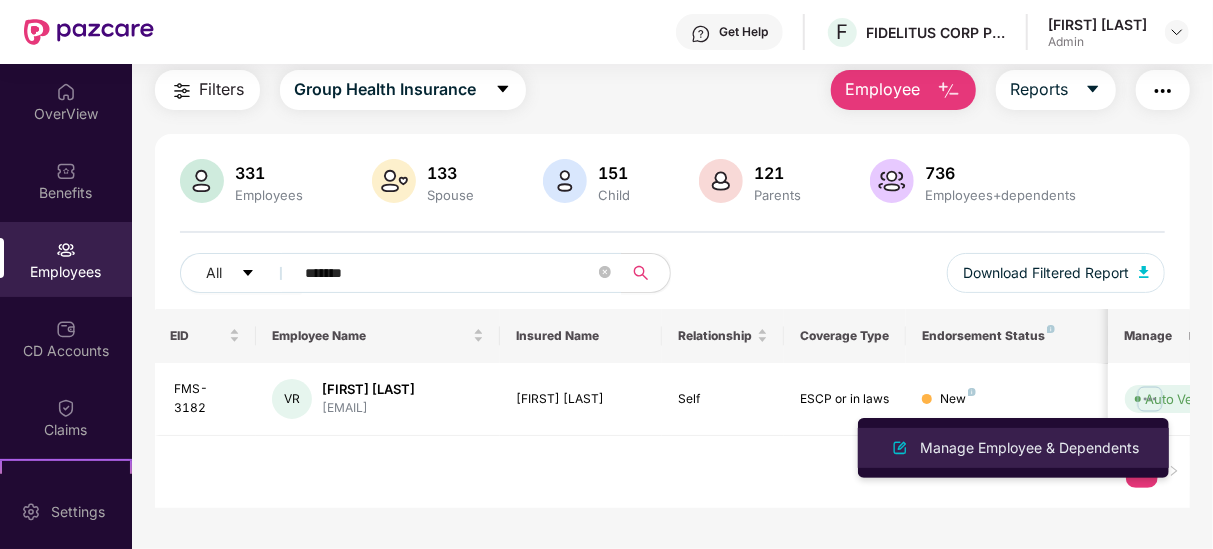click on "Manage Employee & Dependents" at bounding box center (1029, 448) 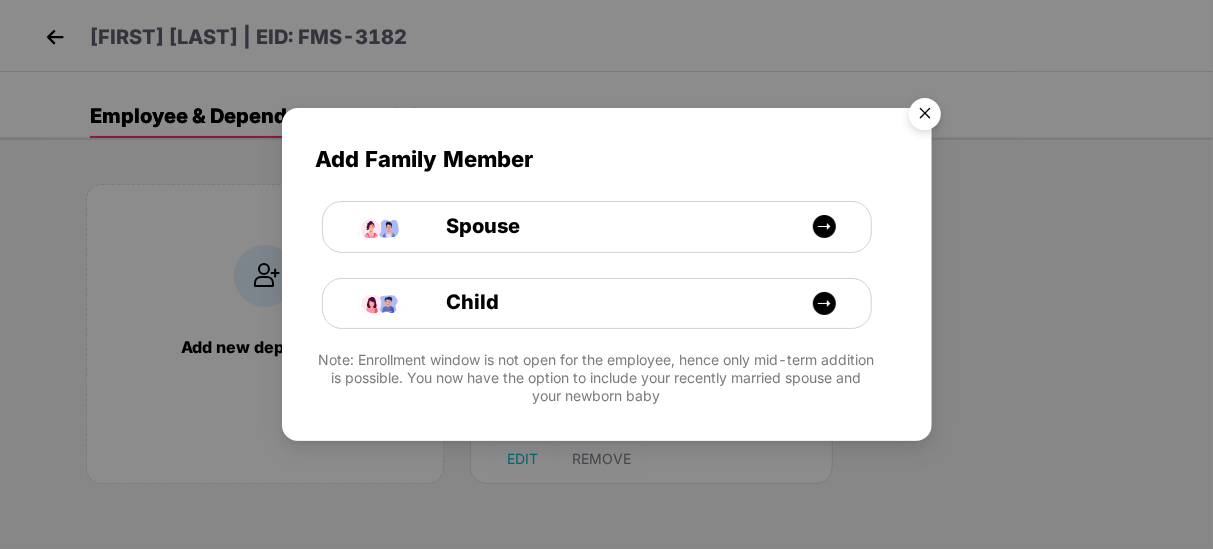 click at bounding box center [925, 117] 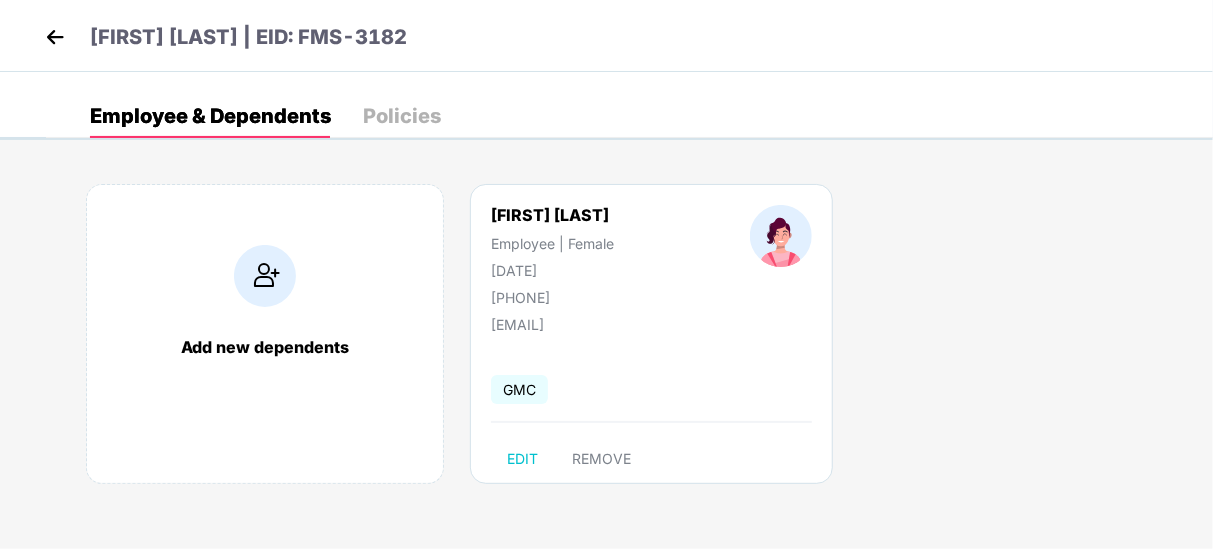 click at bounding box center [55, 37] 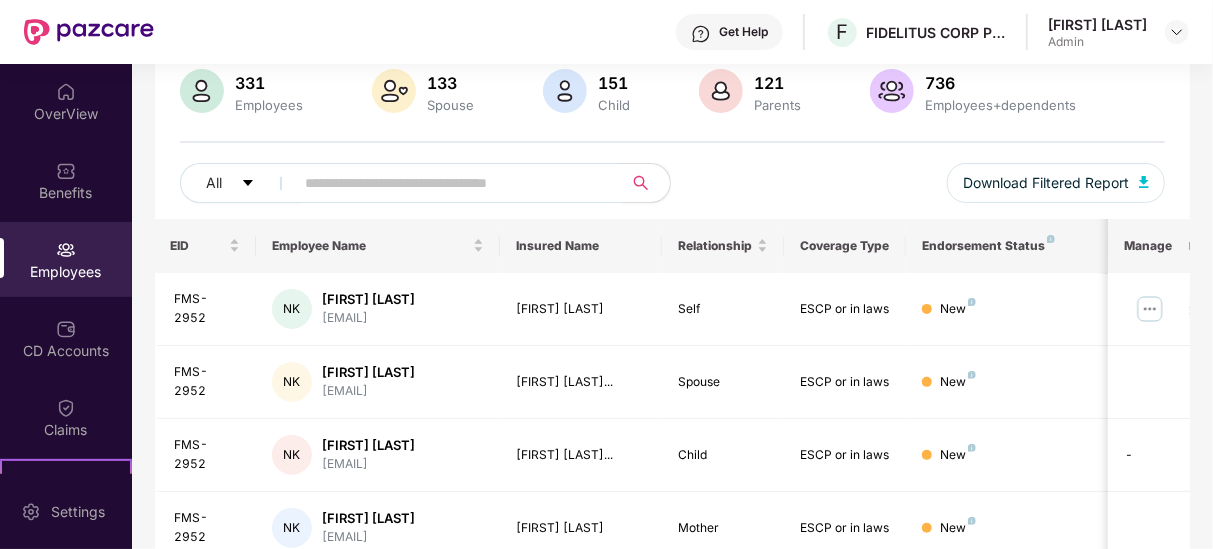 scroll, scrollTop: 152, scrollLeft: 0, axis: vertical 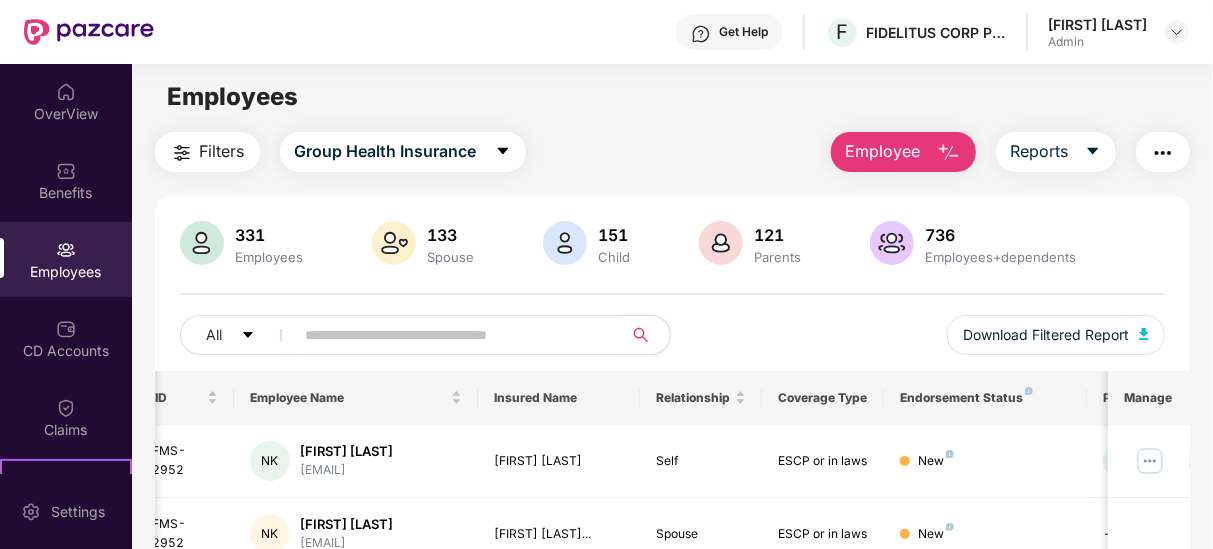 click on "All Download Filtered Report" at bounding box center [672, 343] 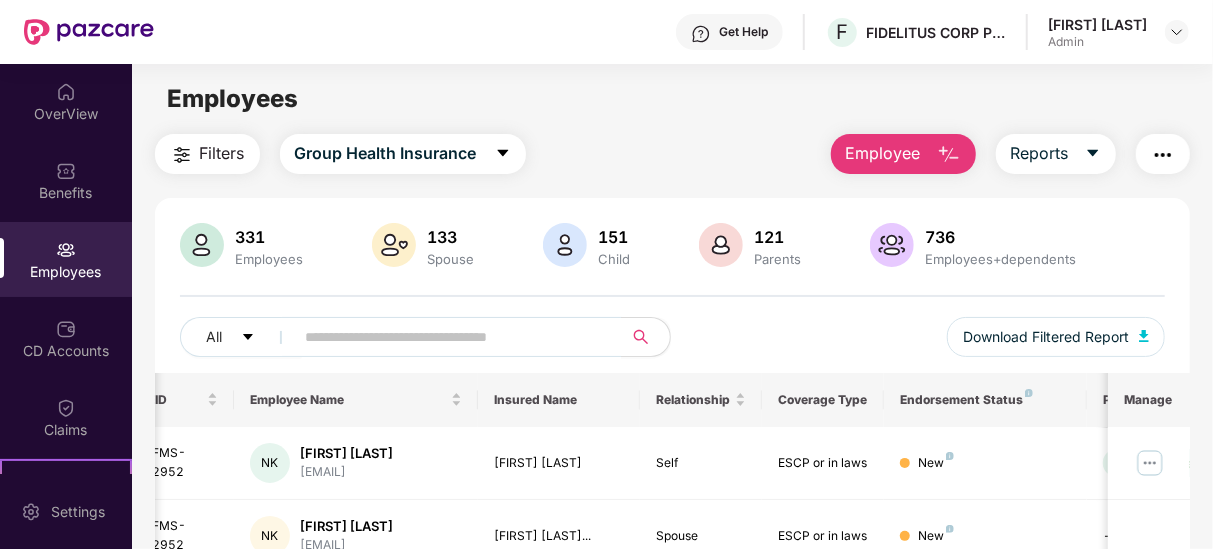 scroll, scrollTop: 678, scrollLeft: 0, axis: vertical 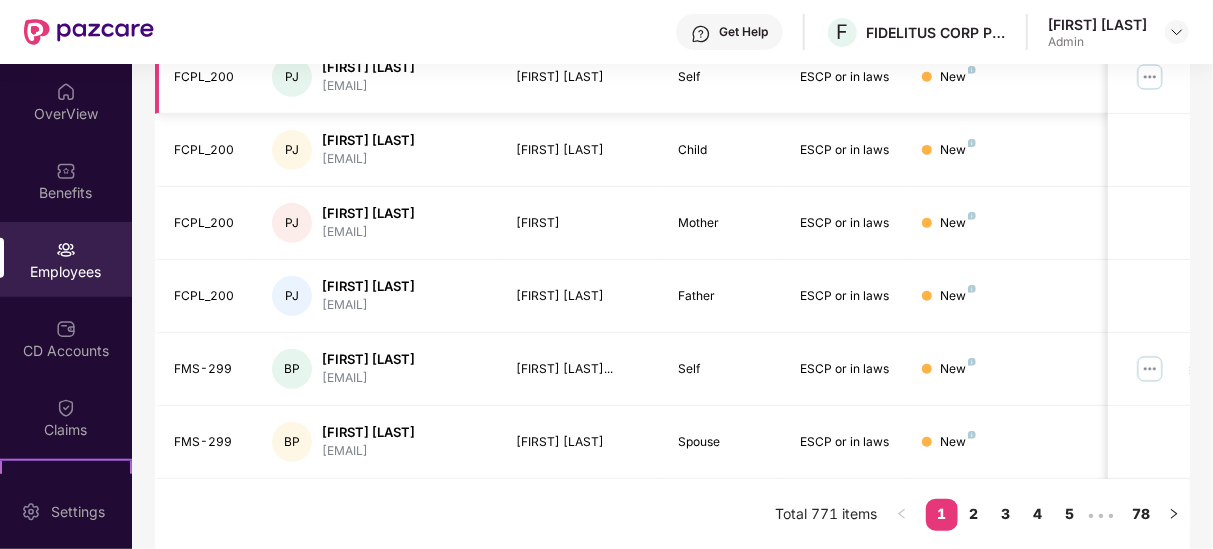 click at bounding box center (1150, 77) 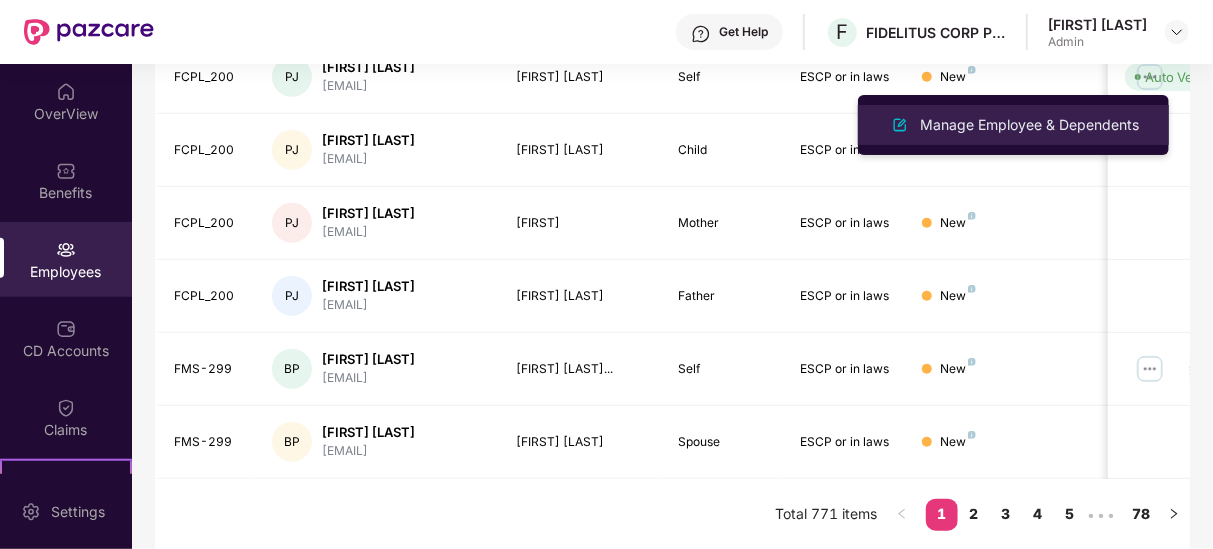 click on "Manage Employee & Dependents" at bounding box center (1029, 125) 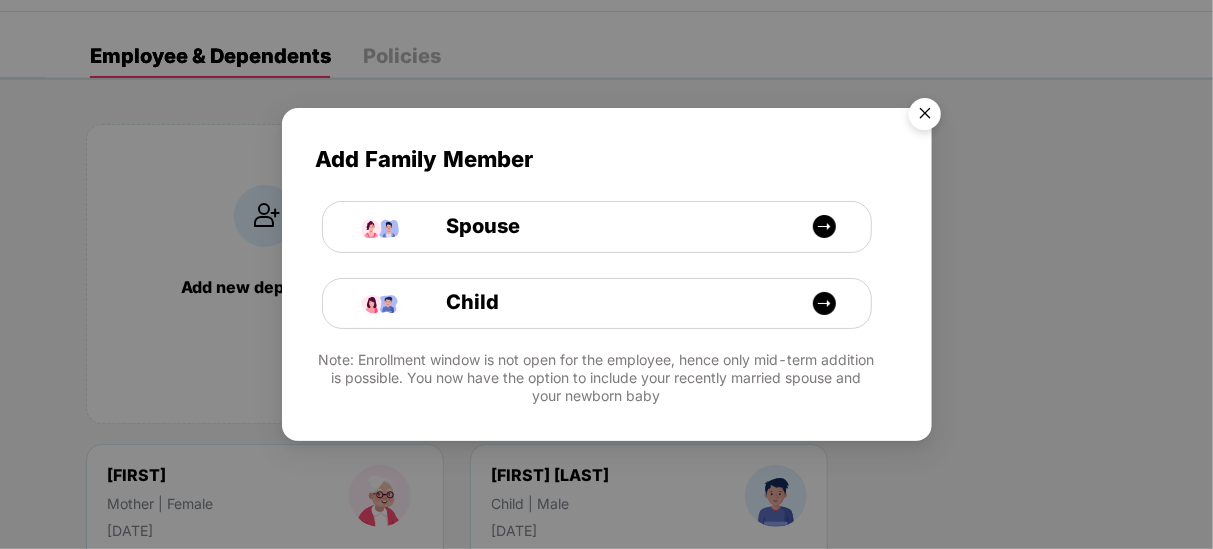 scroll, scrollTop: 61, scrollLeft: 0, axis: vertical 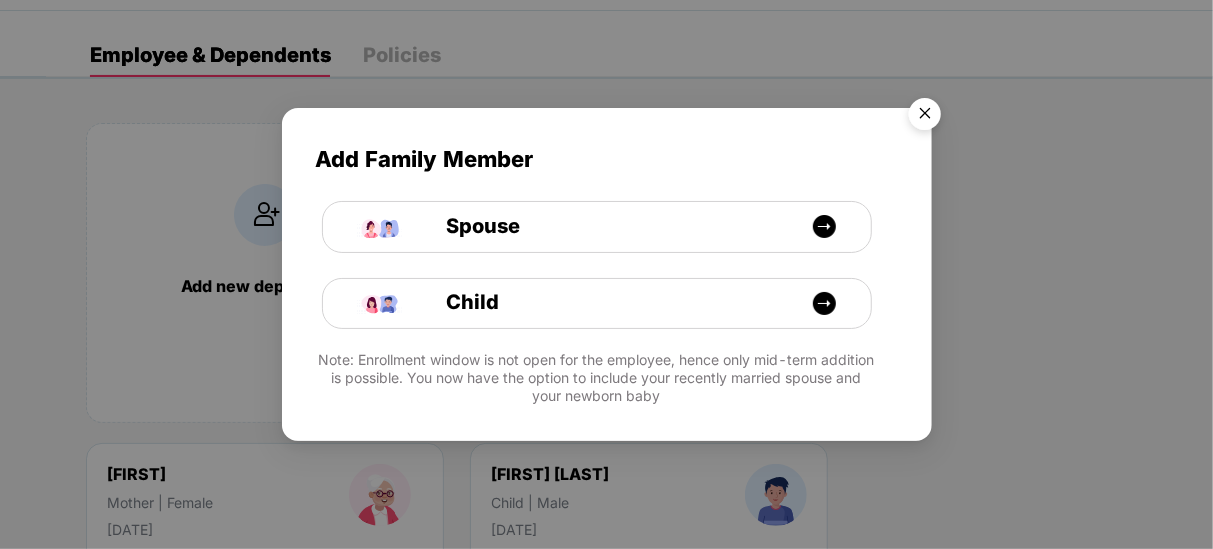 click at bounding box center [925, 117] 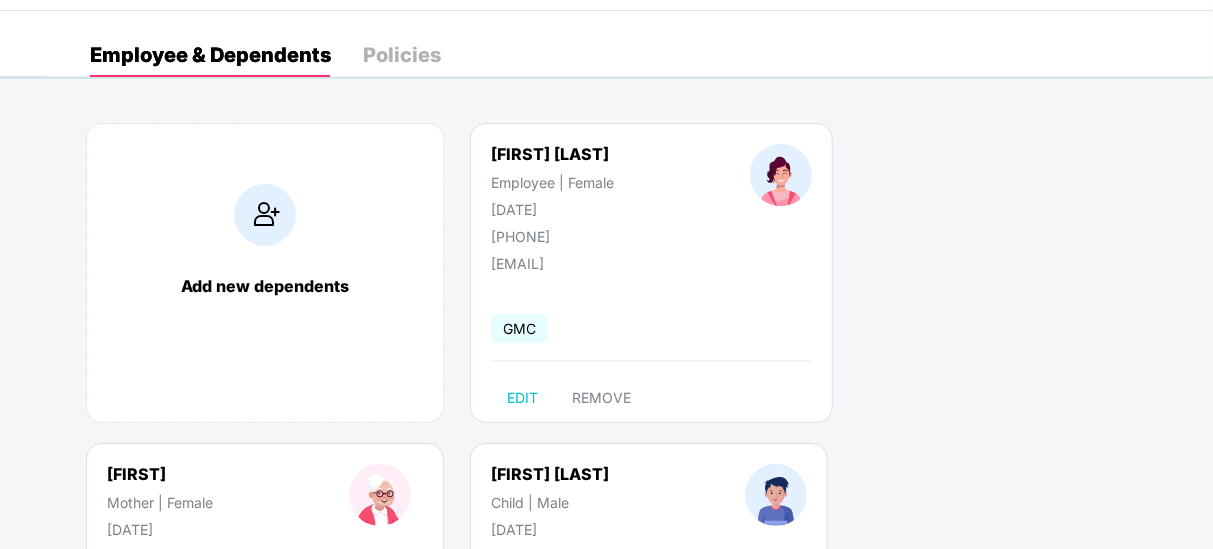 click on "Add Family Member Spouse Child Note: Enrollment window is not open for the employee, hence only mid-term addition is possible. You now have the option to include your recently married spouse and your newborn baby" at bounding box center (606, 274) 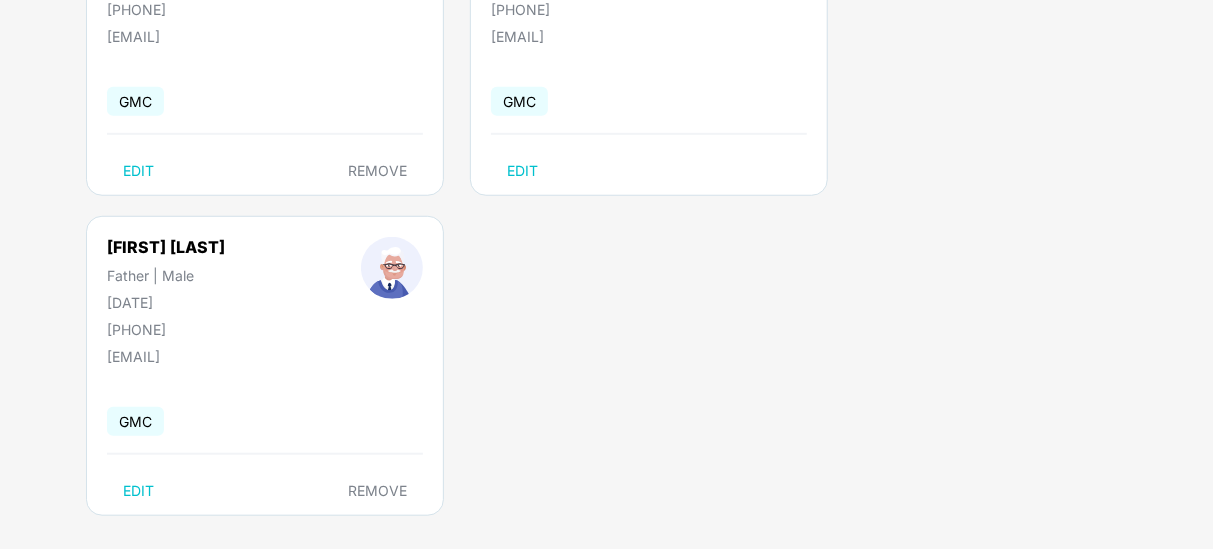 scroll, scrollTop: 624, scrollLeft: 0, axis: vertical 